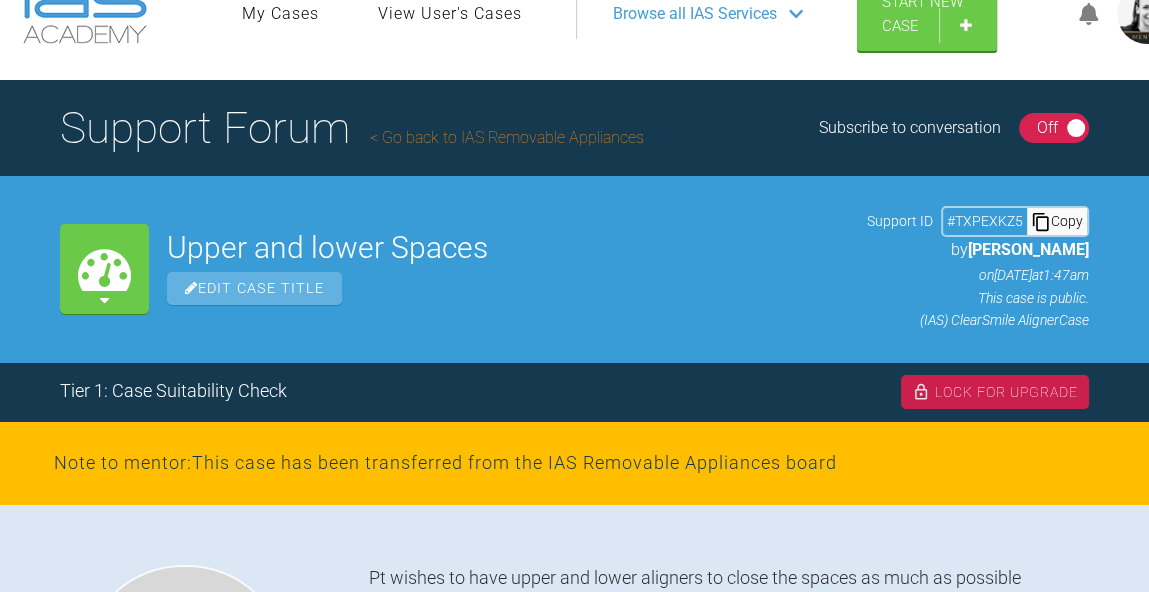 scroll, scrollTop: 56, scrollLeft: 0, axis: vertical 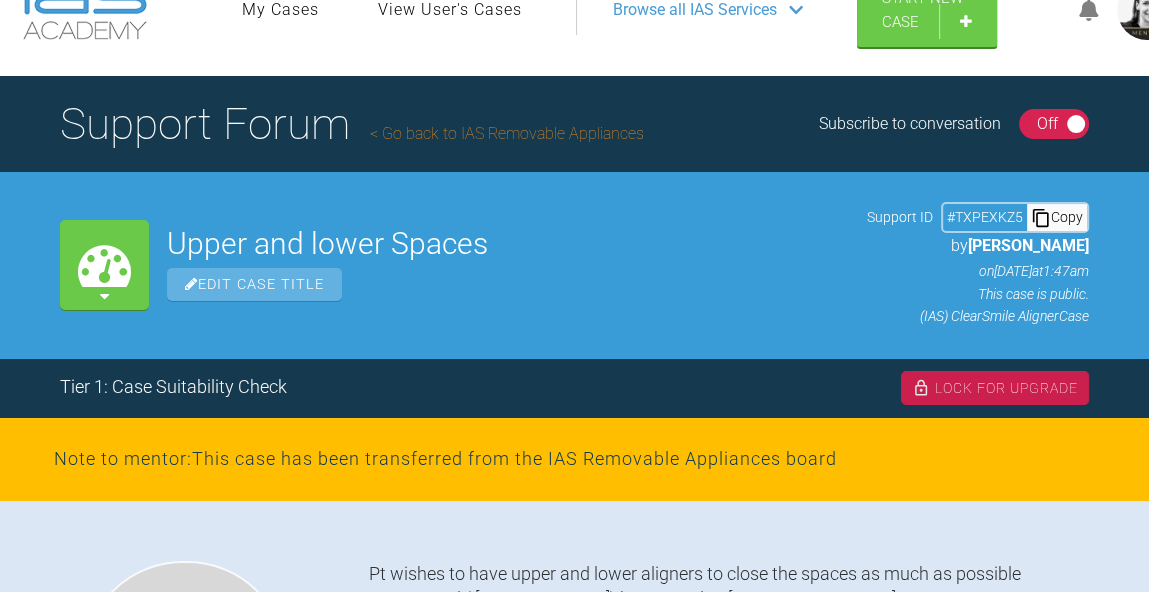 click on "Off" at bounding box center (1047, 124) 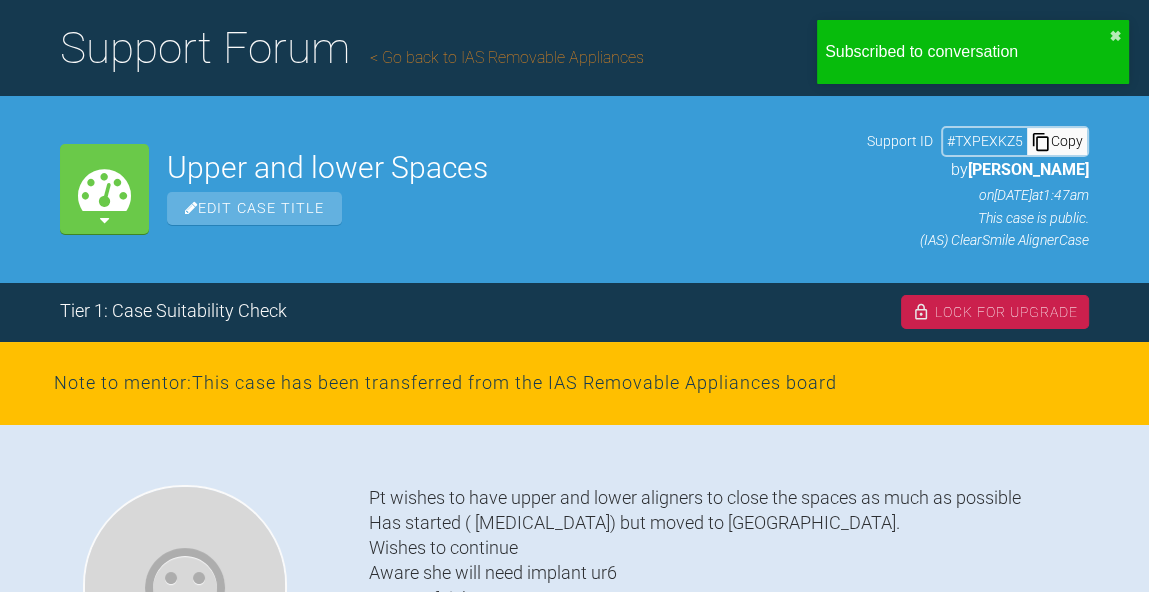 scroll, scrollTop: 144, scrollLeft: 0, axis: vertical 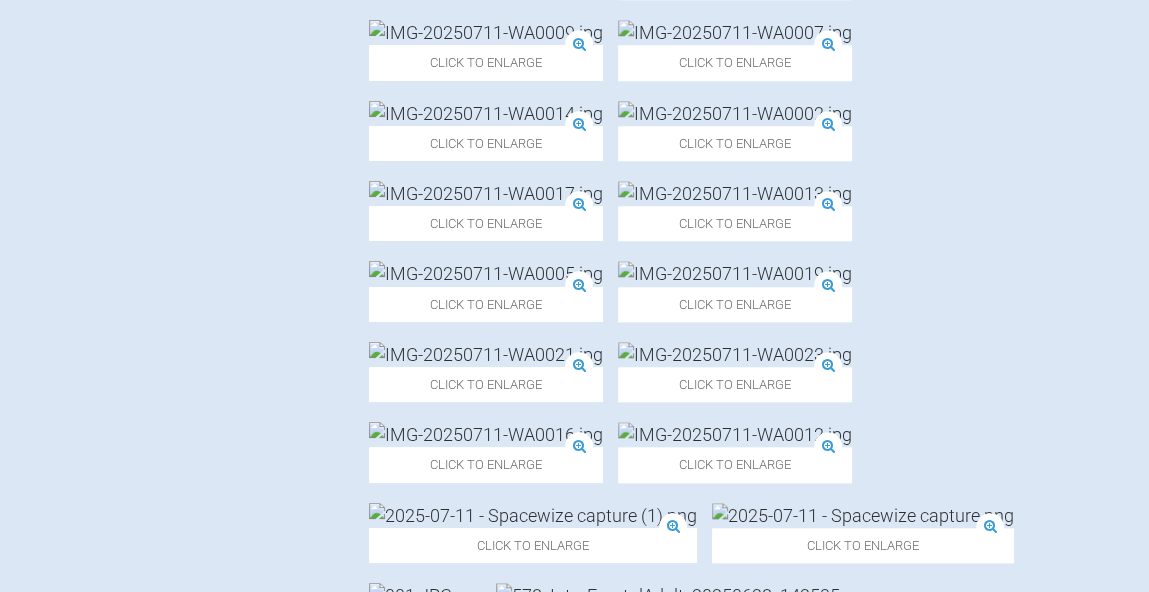click at bounding box center [486, -209] 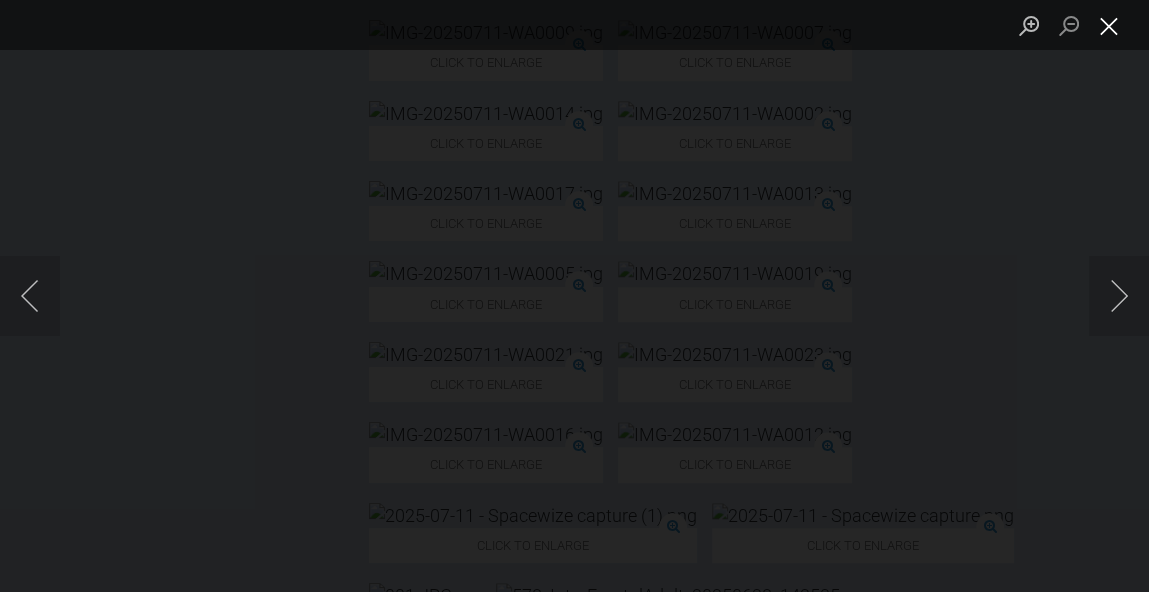 click at bounding box center (1109, 25) 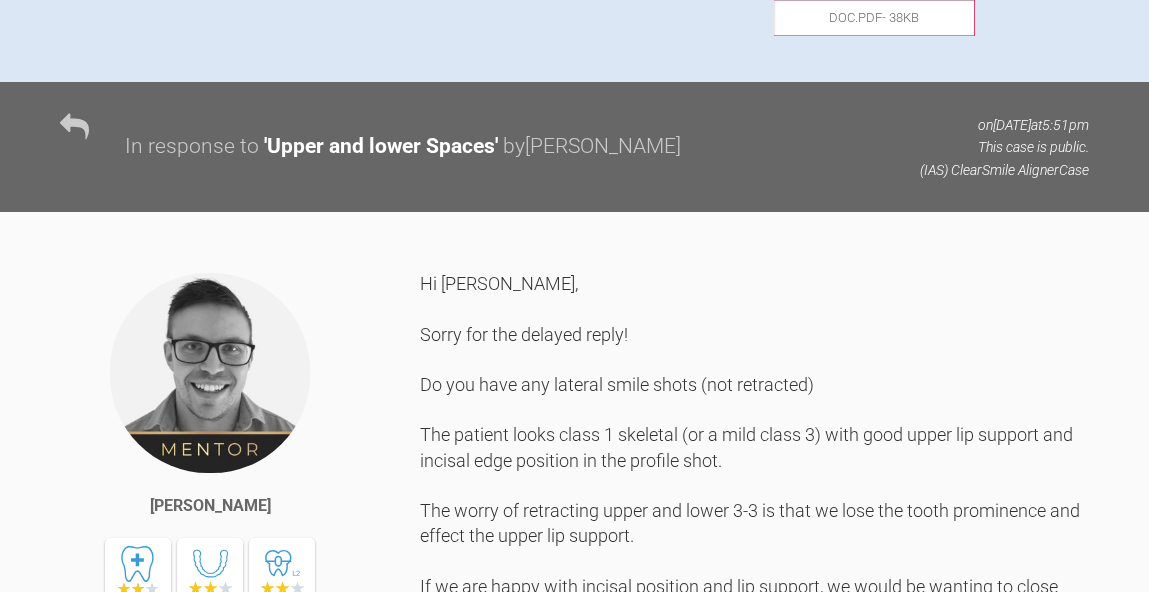 scroll, scrollTop: 2385, scrollLeft: 0, axis: vertical 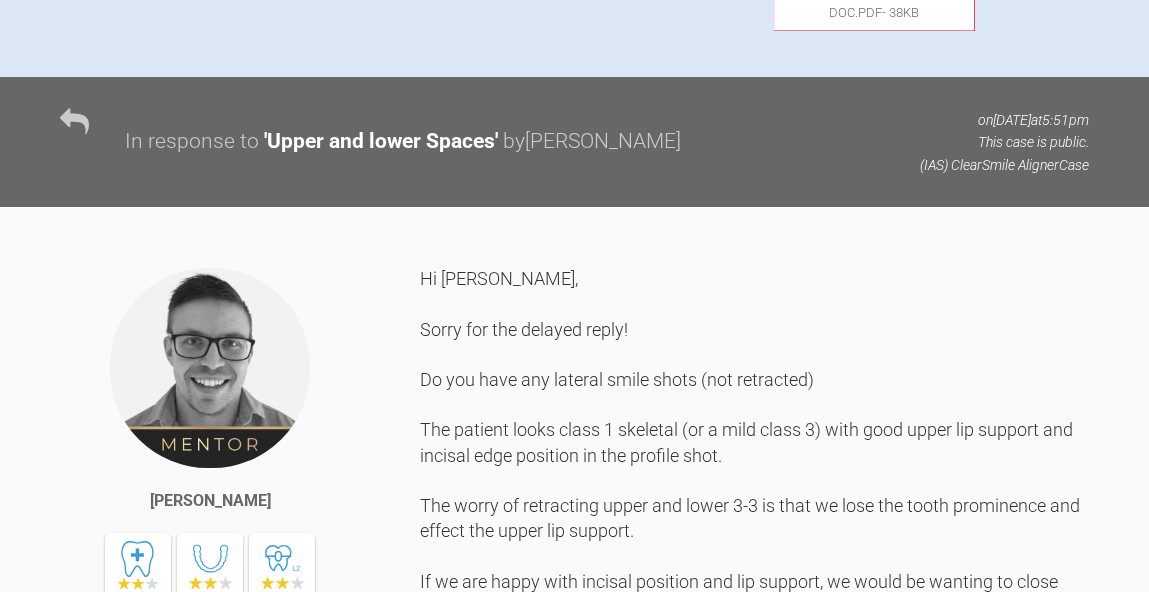 click at bounding box center (735, -756) 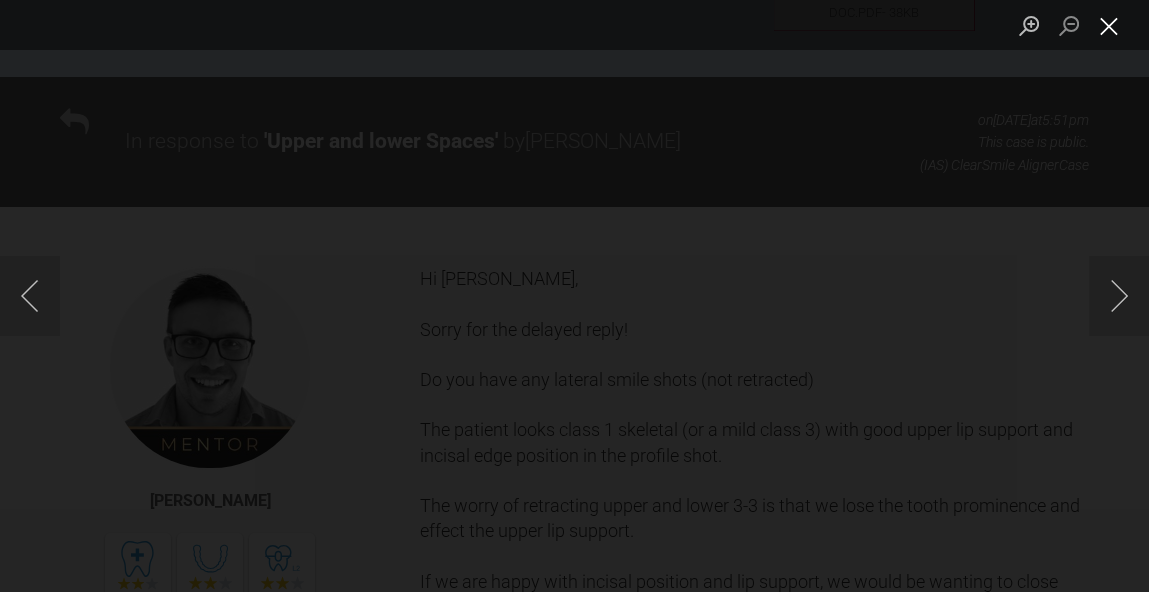 click at bounding box center (1109, 25) 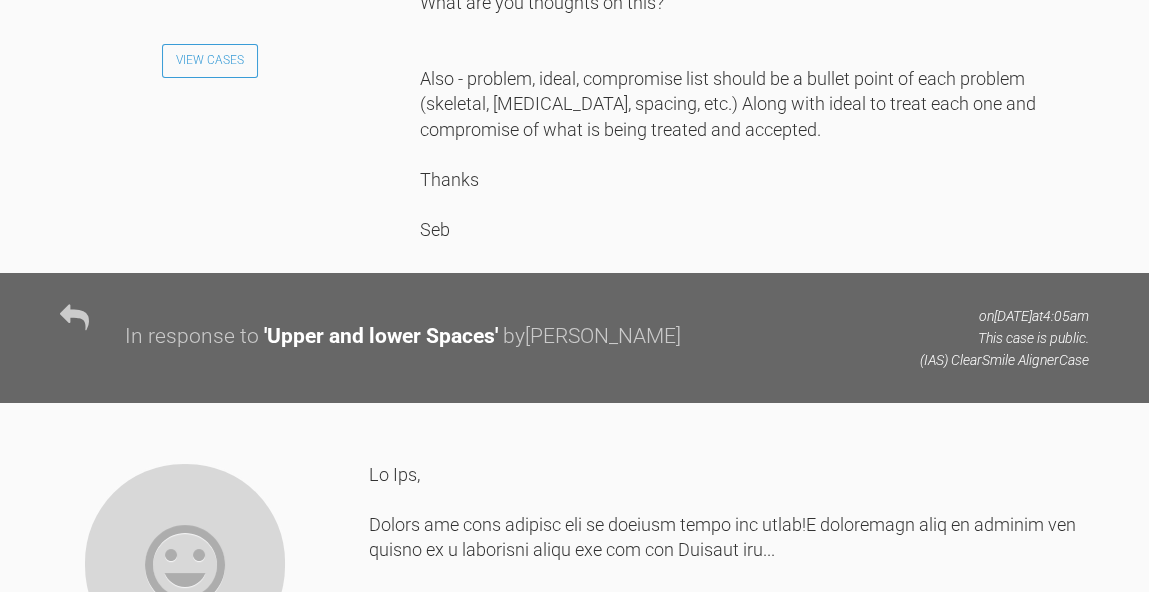 scroll, scrollTop: 3065, scrollLeft: 0, axis: vertical 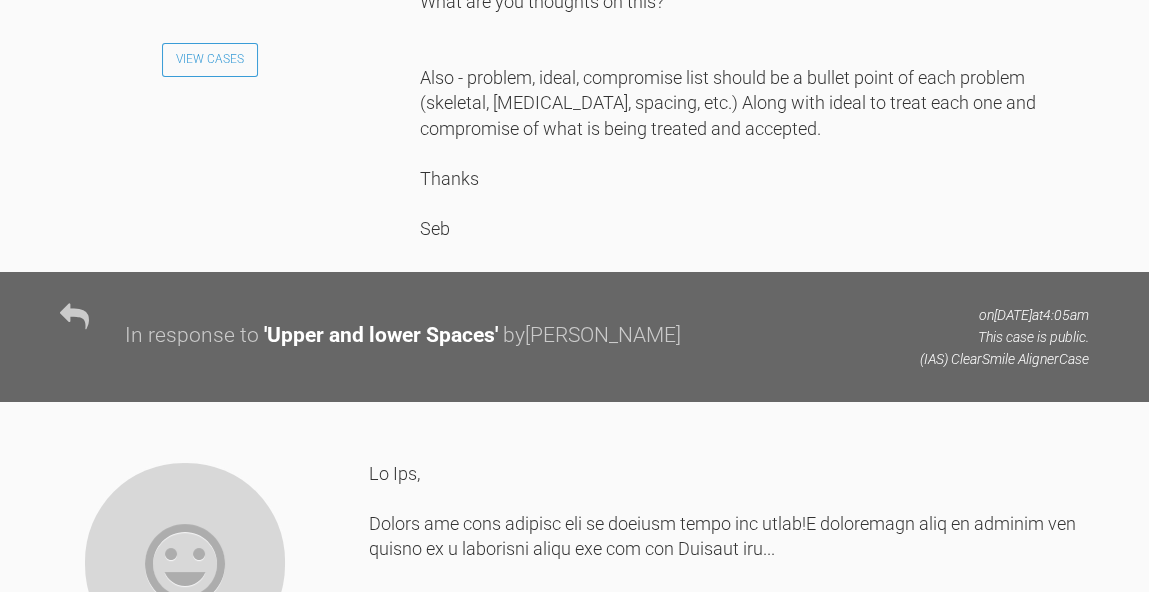 click at bounding box center (533, -1114) 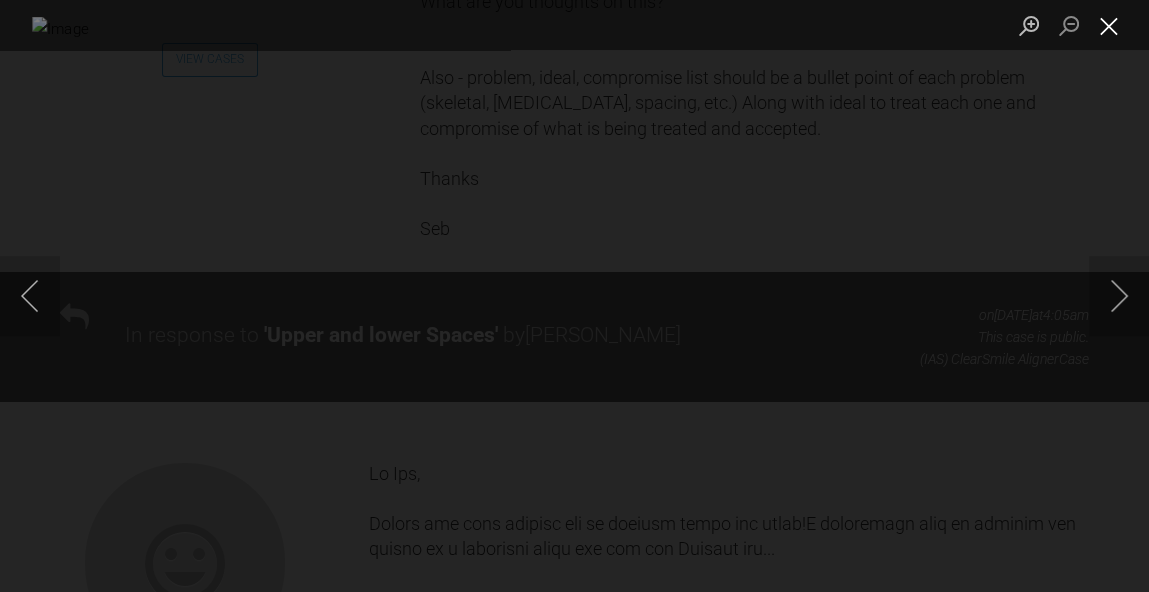 click at bounding box center (1109, 25) 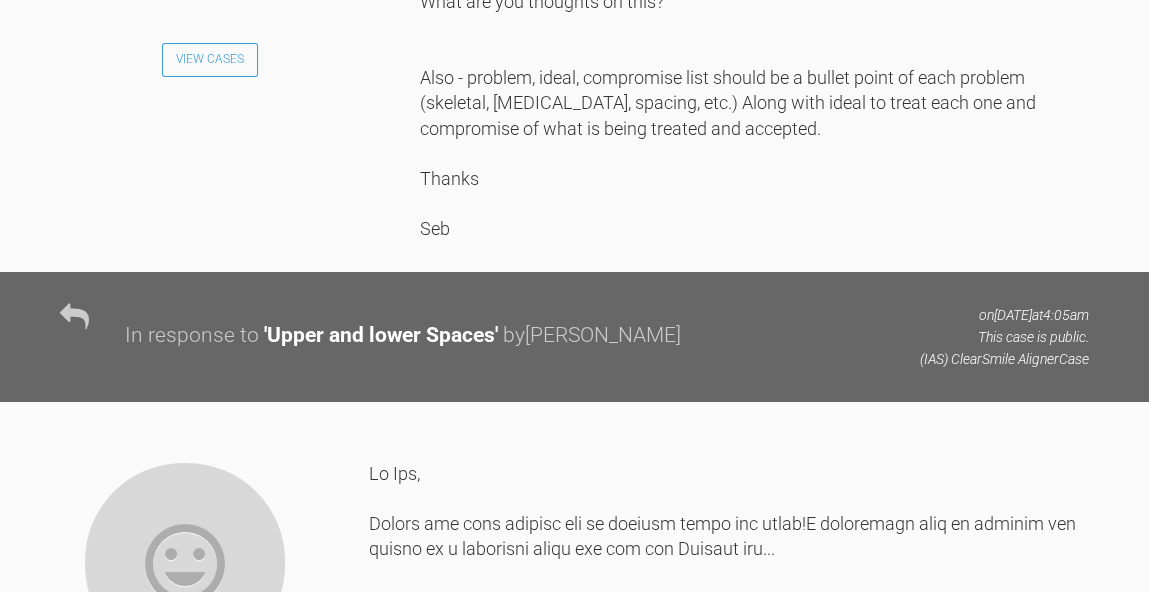 click at bounding box center (863, -1114) 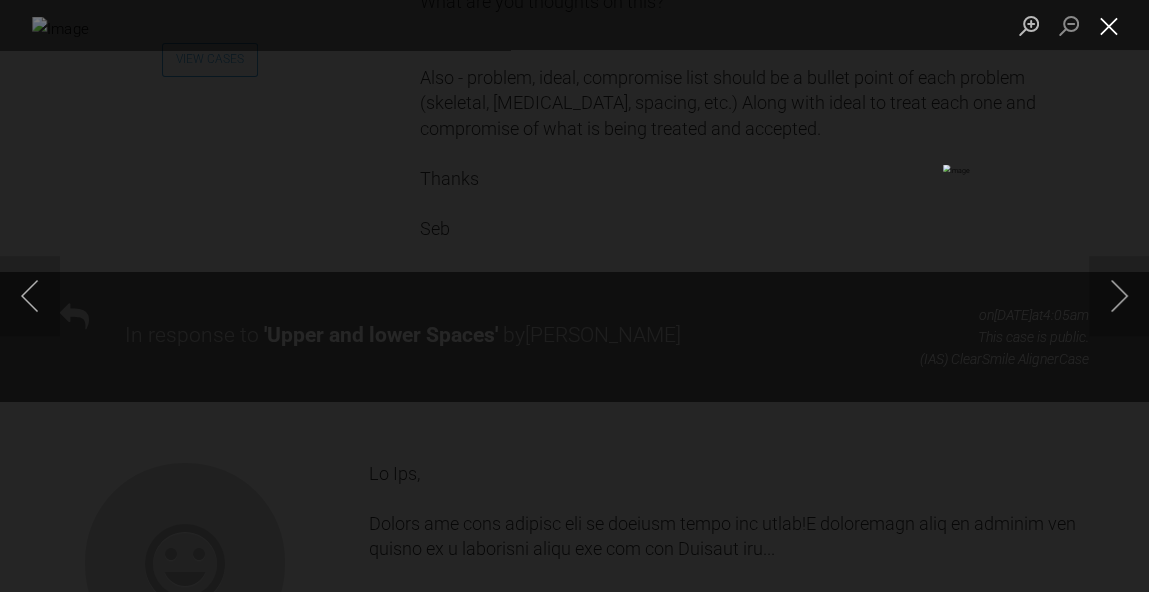 click at bounding box center (1109, 25) 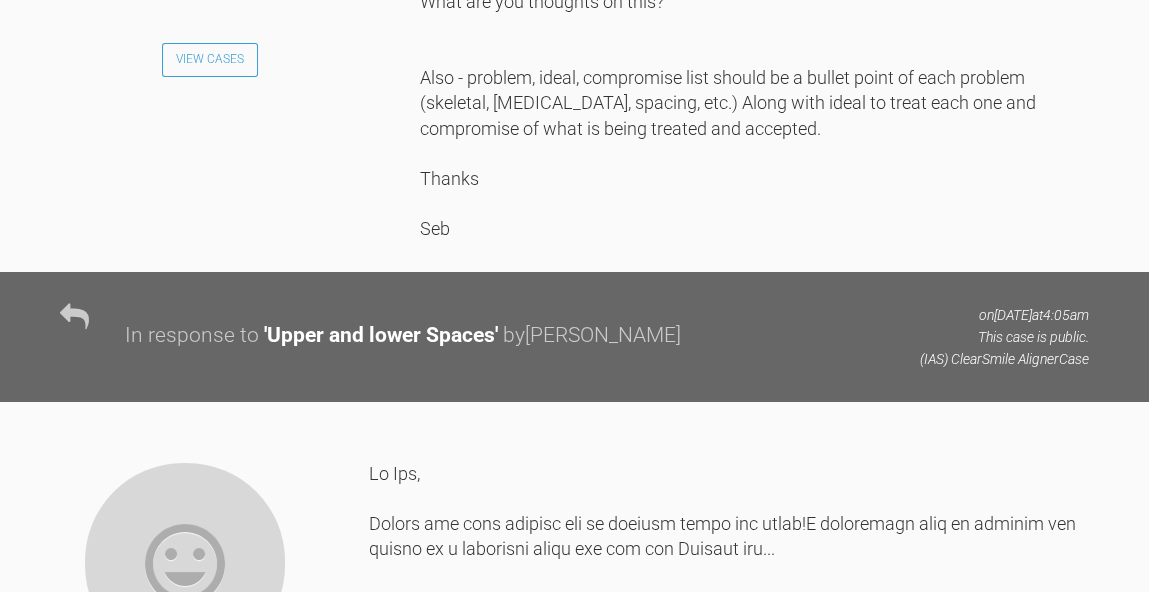 click at bounding box center [735, -1275] 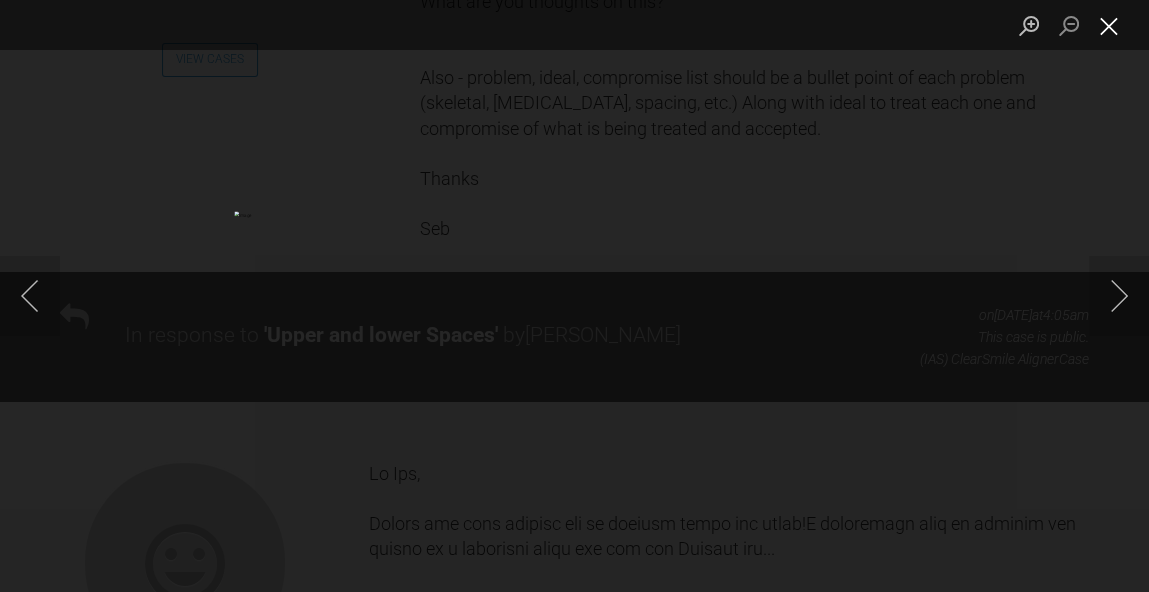 click at bounding box center [1109, 25] 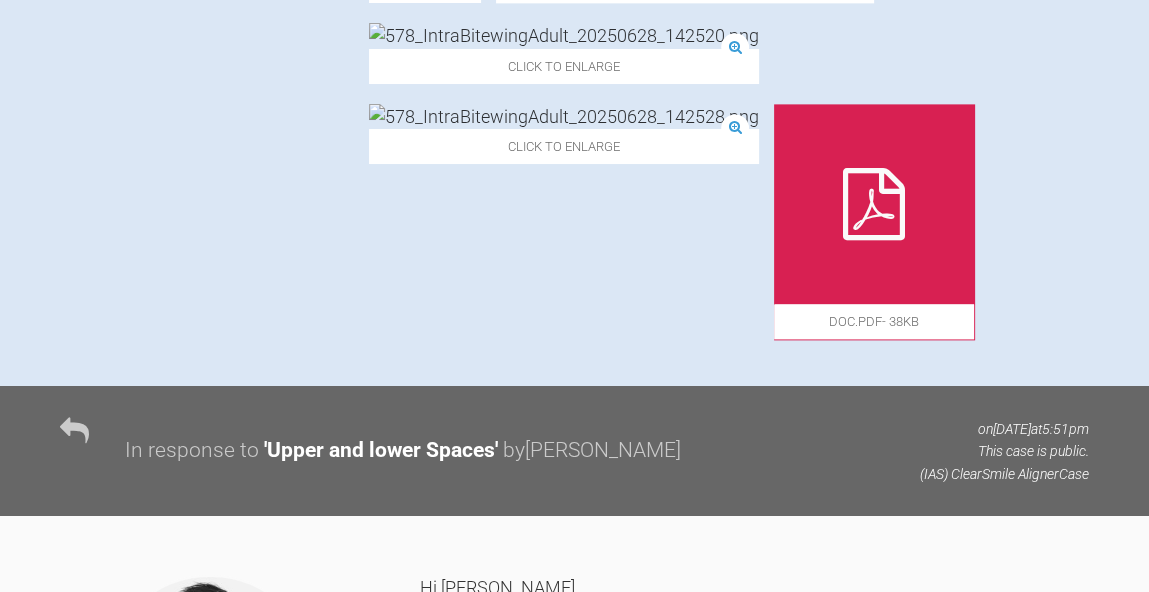 scroll, scrollTop: 2024, scrollLeft: 0, axis: vertical 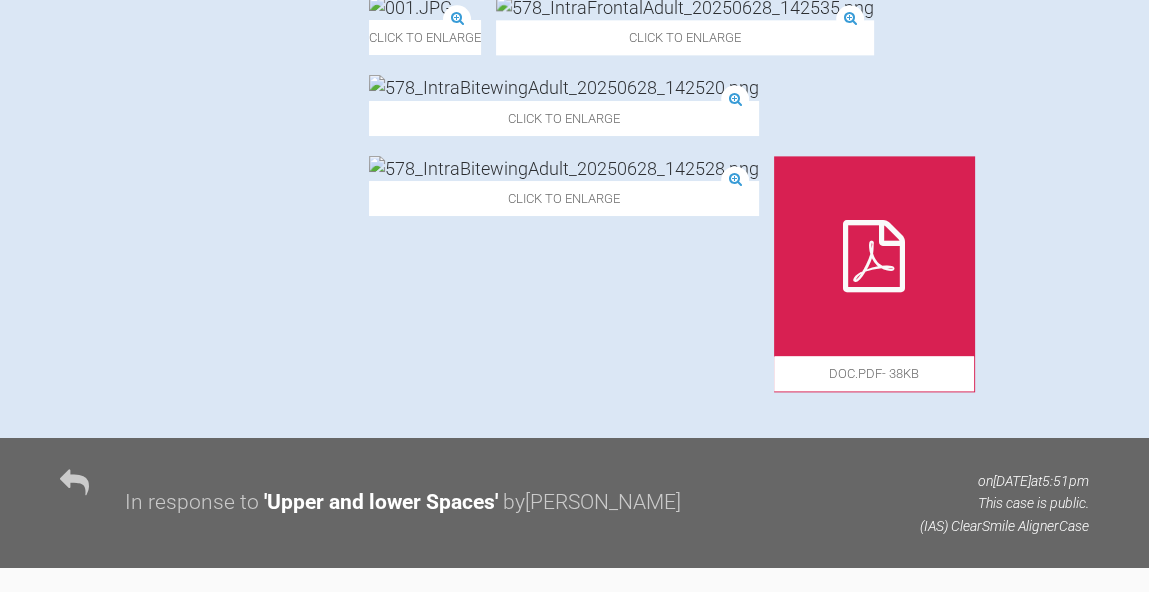 click at bounding box center [735, -636] 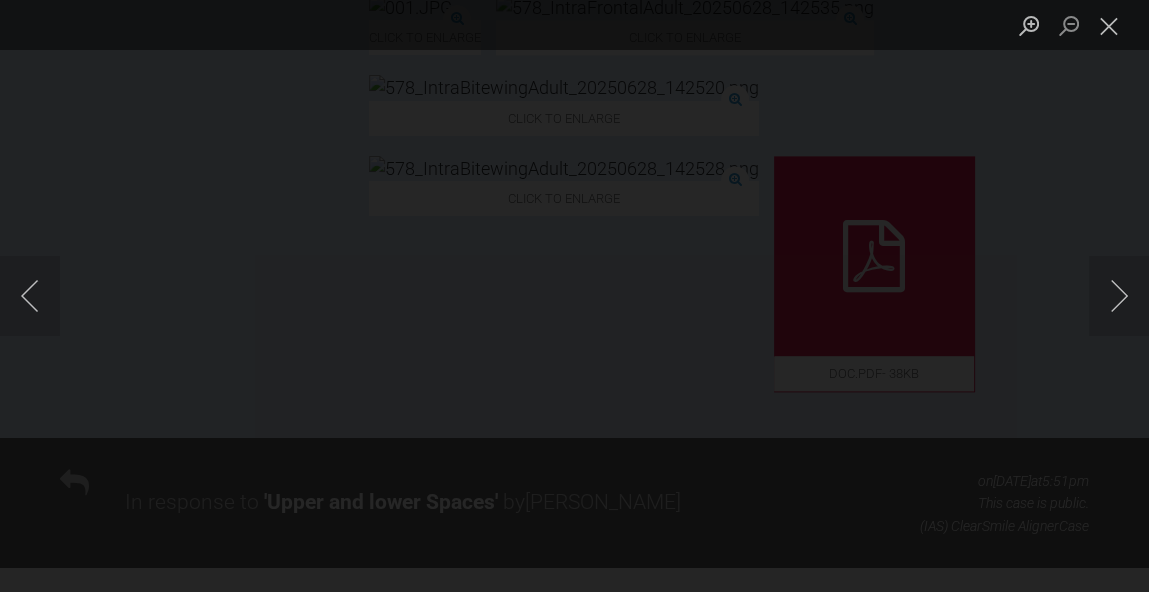 click at bounding box center [149, 296] 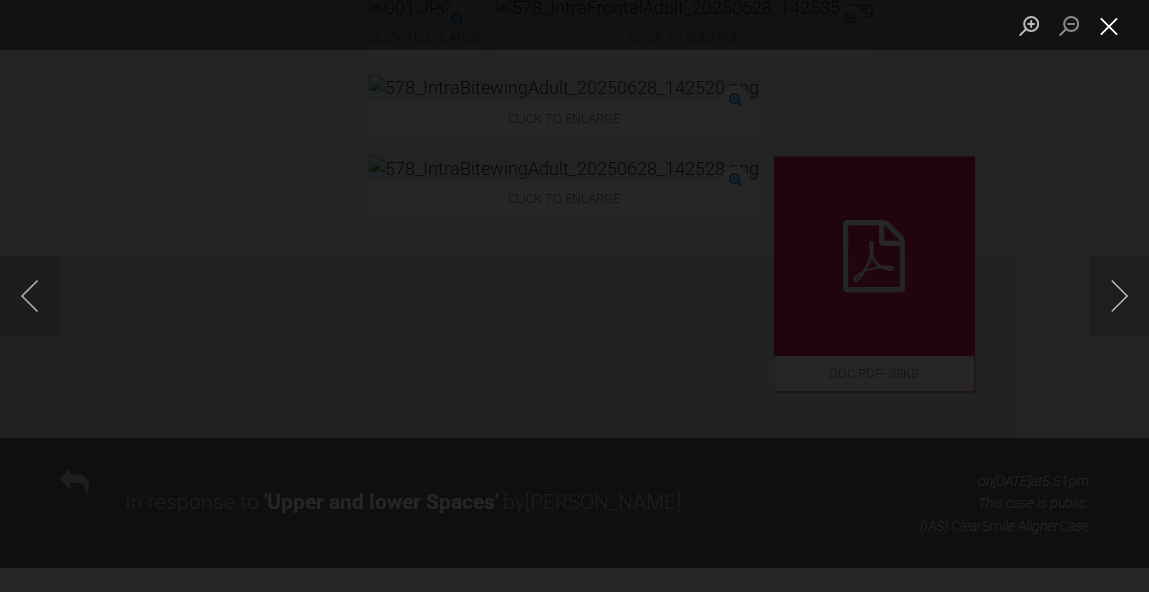 click at bounding box center [1109, 25] 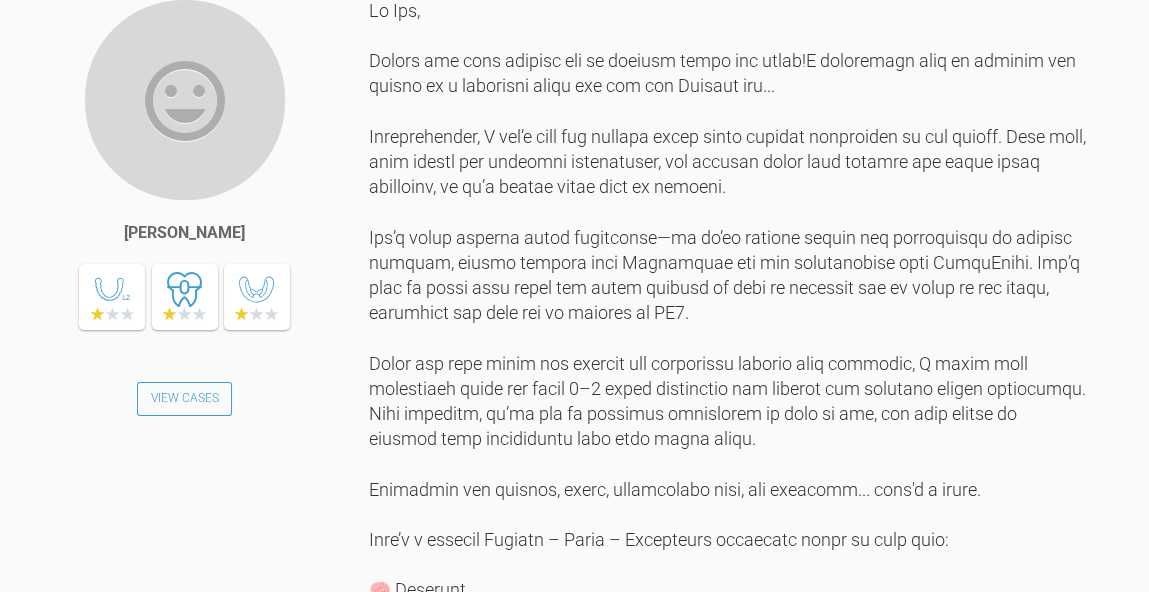 scroll, scrollTop: 3534, scrollLeft: 0, axis: vertical 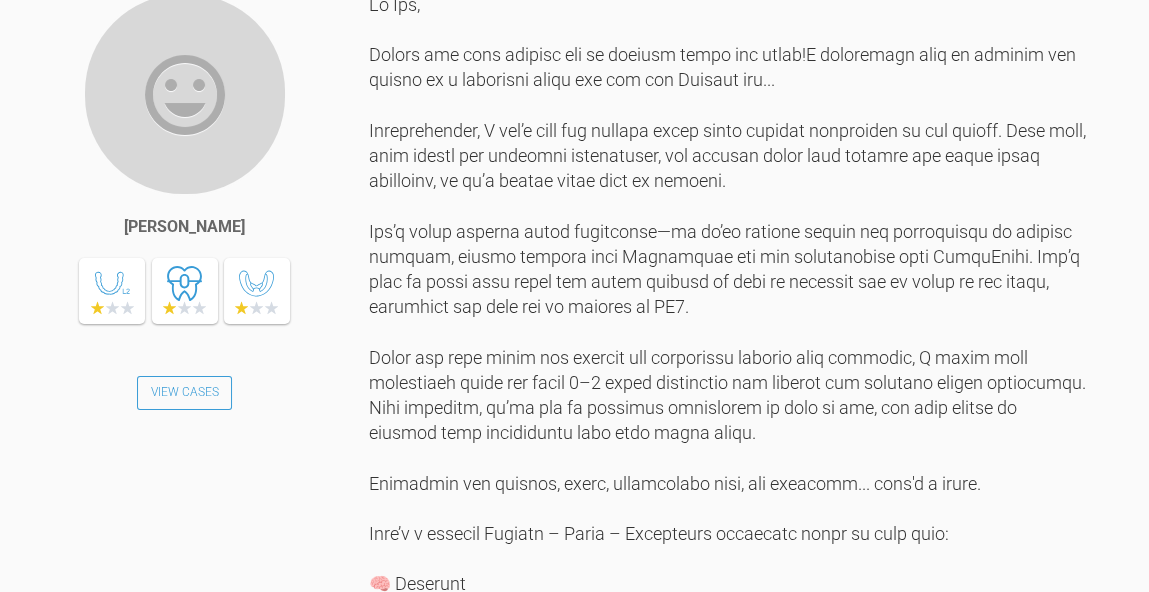 click at bounding box center [410, -1503] 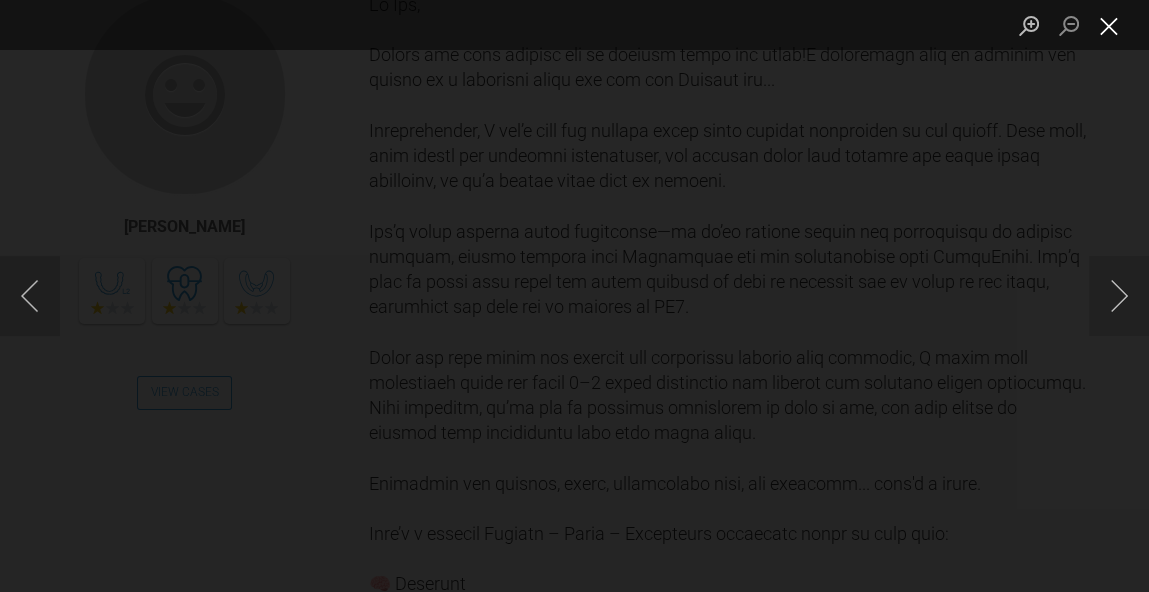 click at bounding box center [1109, 25] 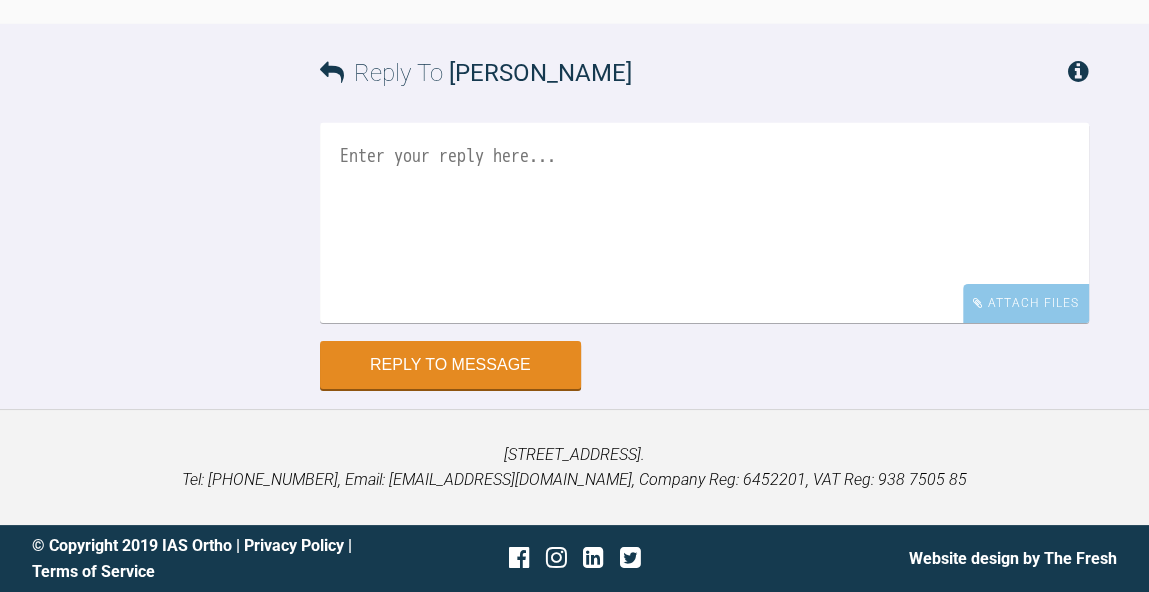 scroll, scrollTop: 12232, scrollLeft: 0, axis: vertical 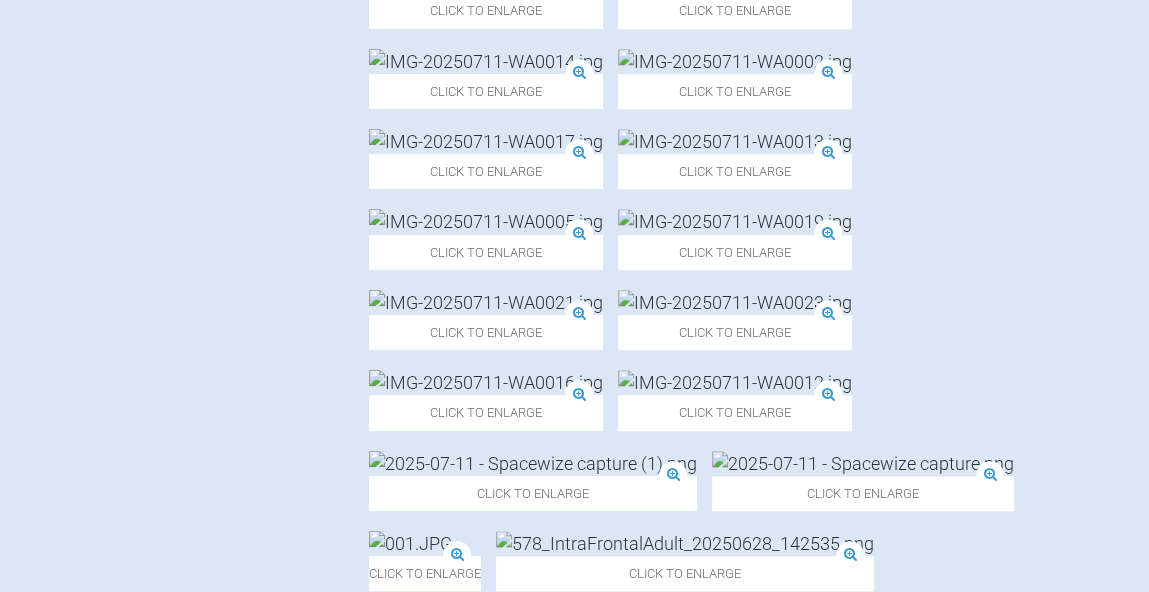 click at bounding box center [486, -261] 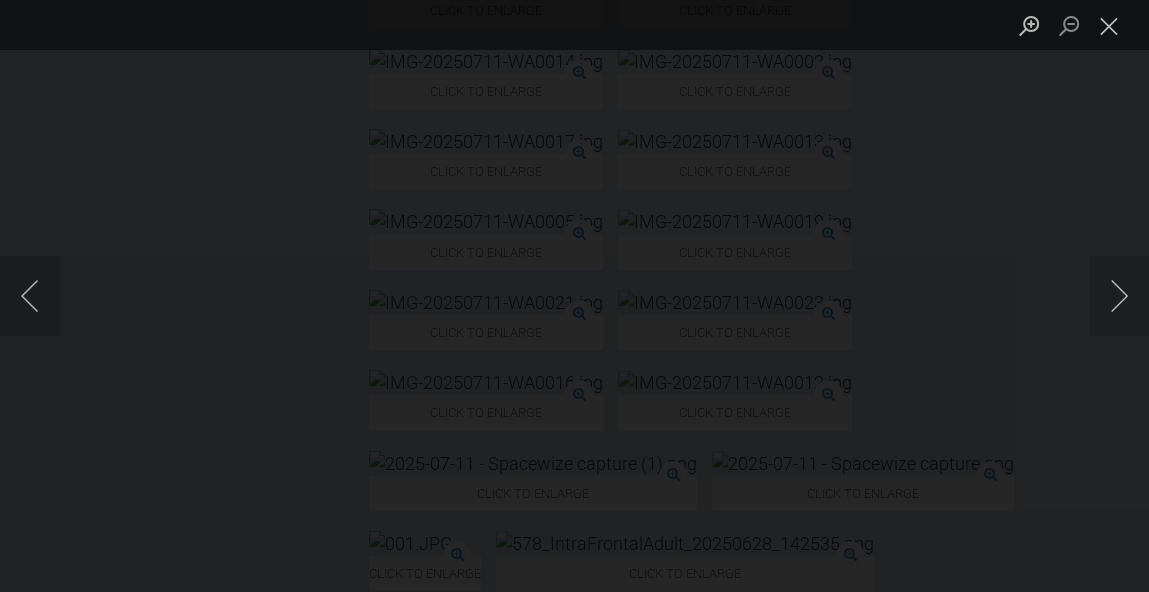click at bounding box center [1109, 25] 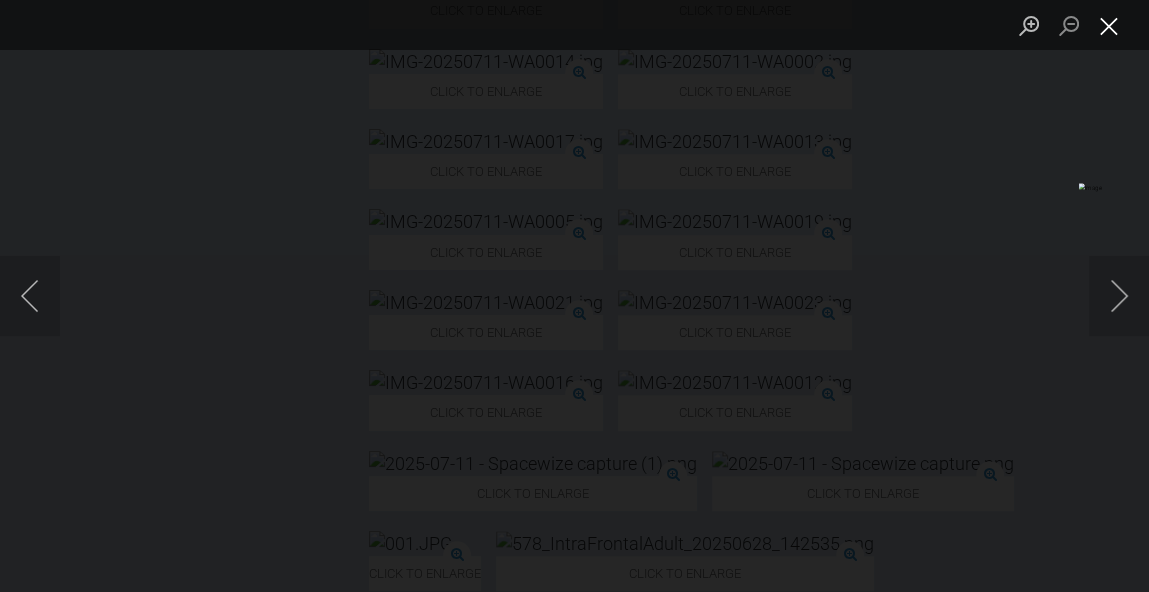 click at bounding box center (1109, 25) 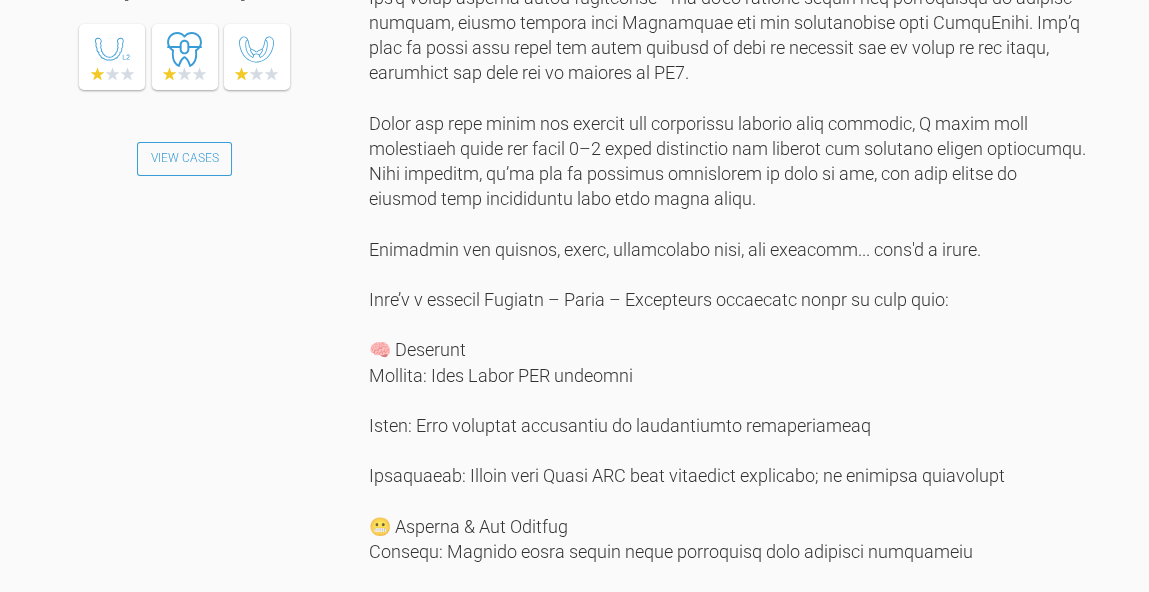 scroll, scrollTop: 3785, scrollLeft: 0, axis: vertical 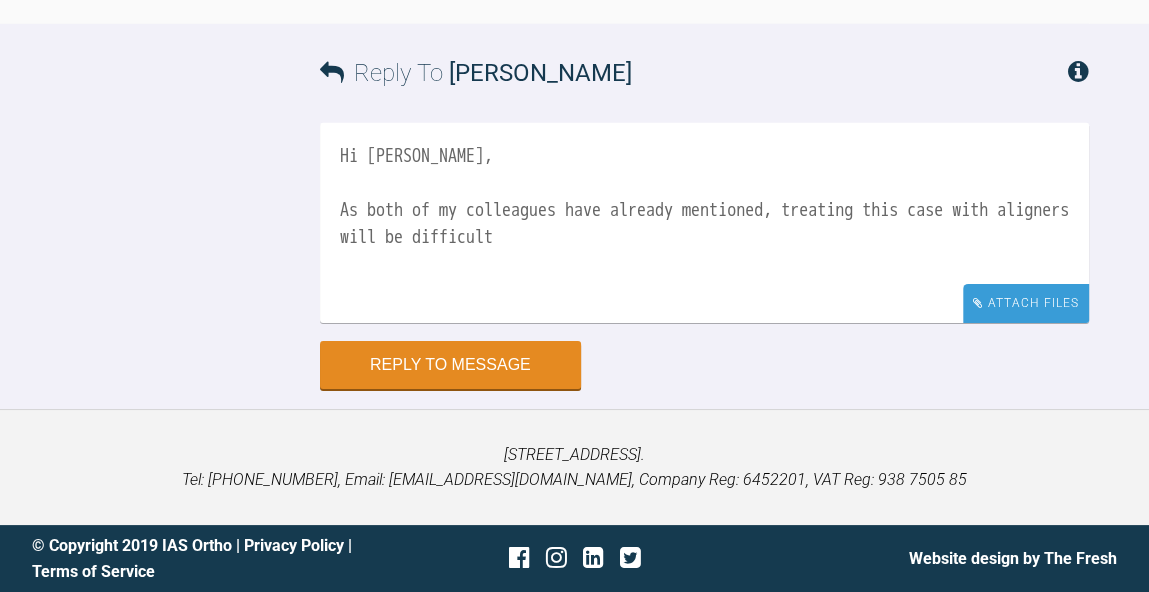 click on "Attach Files" at bounding box center (1026, 303) 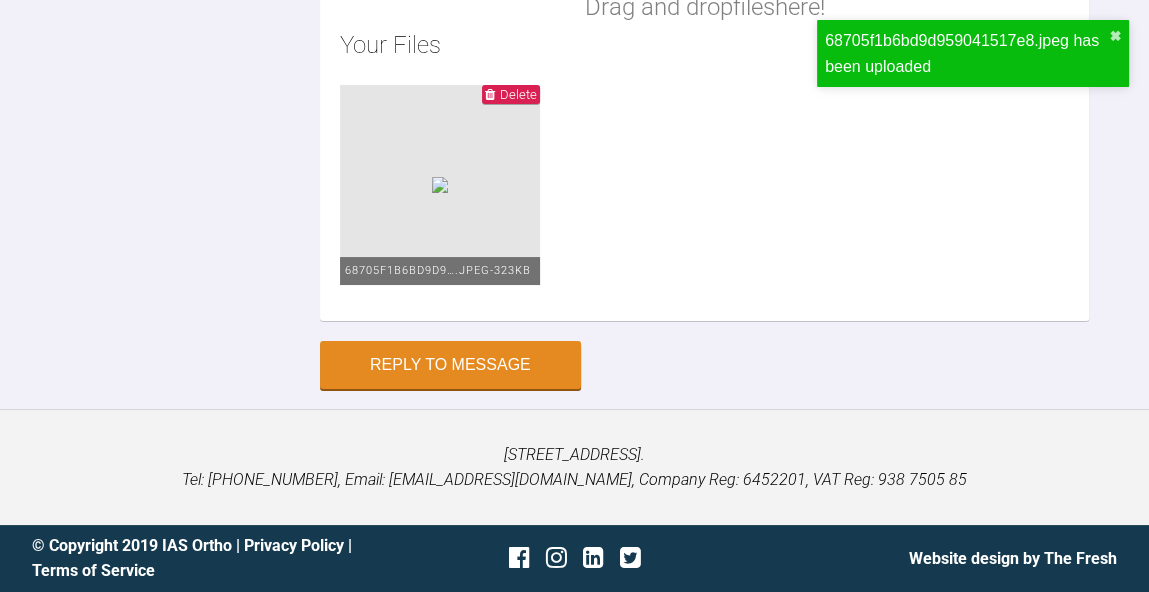 click on "Hi [PERSON_NAME],
As both of my colleagues have already mentioned, treating this case with aligners will be difficult" at bounding box center (704, -280) 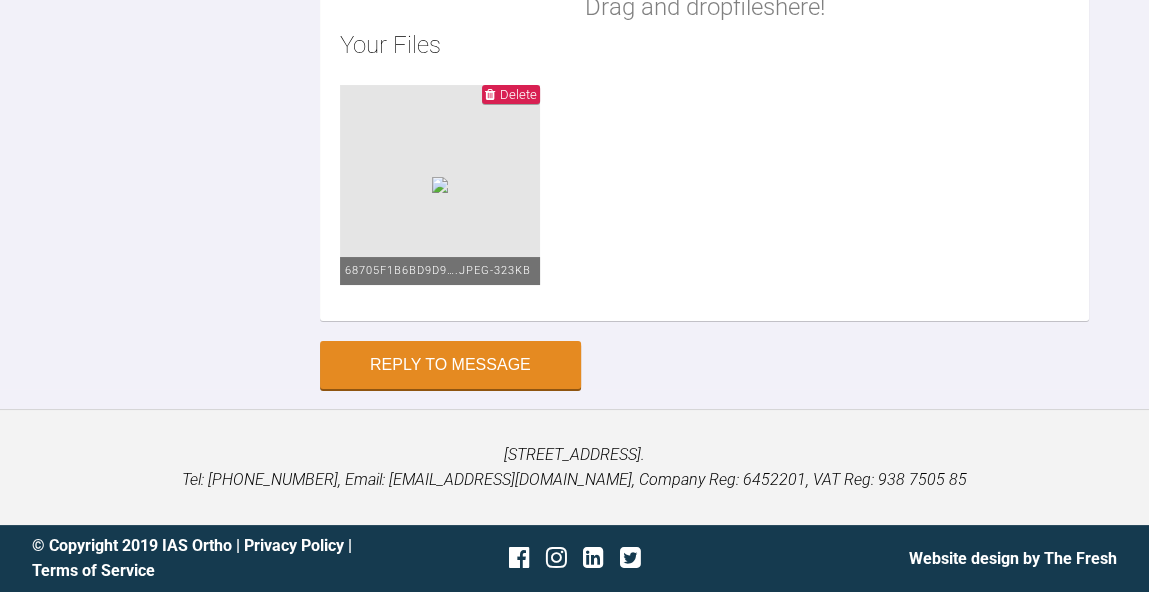 scroll, scrollTop: 4, scrollLeft: 0, axis: vertical 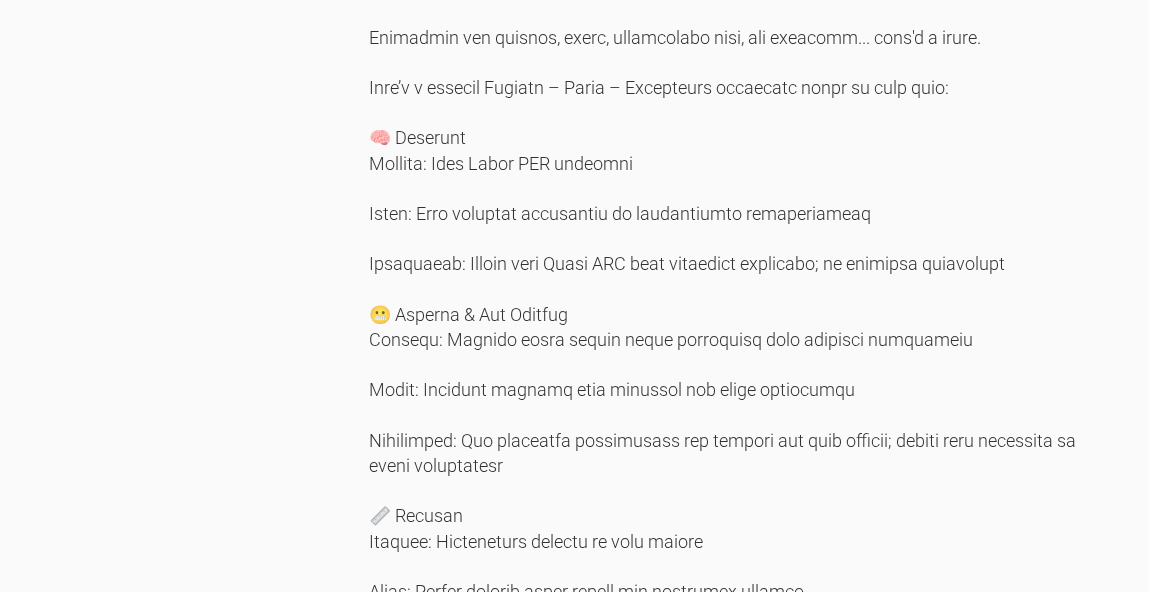 click at bounding box center (874, -1700) 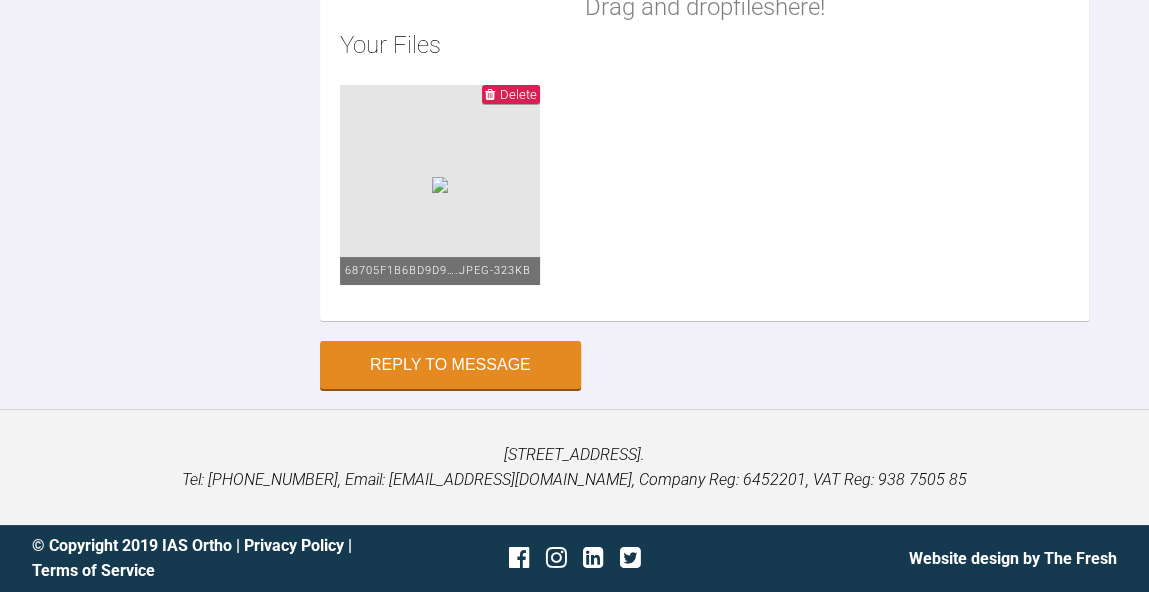 scroll, scrollTop: 12176, scrollLeft: 0, axis: vertical 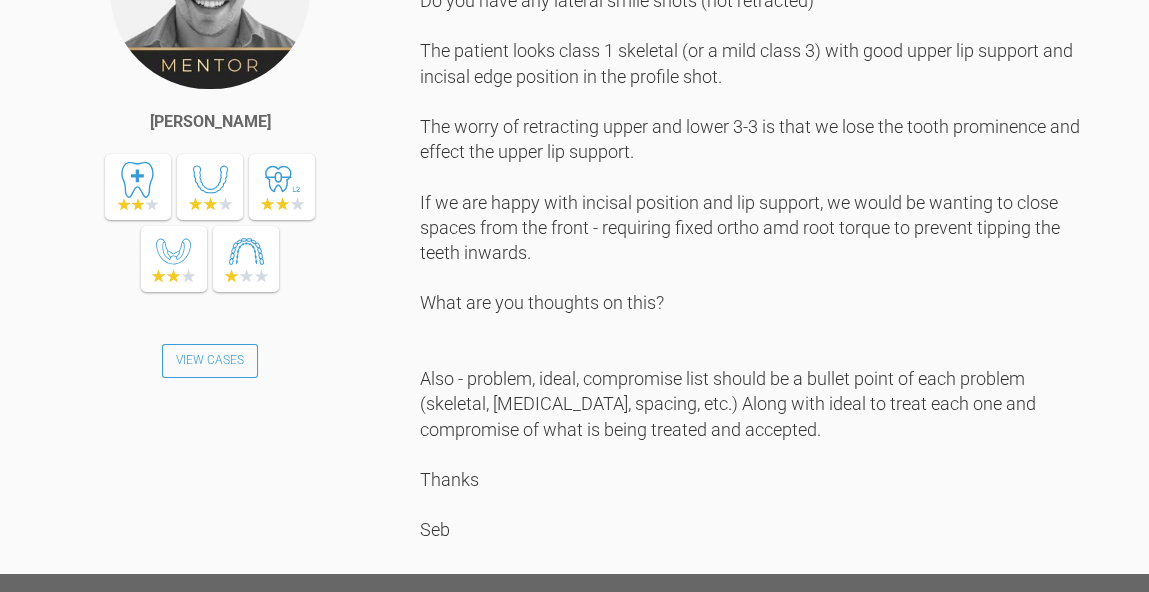type on "Hi [PERSON_NAME],
As both of my colleagues have already mentioned, treating this case with aligners will be difficult.  I've tried to show with the photo below why this is.  You've said rightly that you don't want to retract the [MEDICAL_DATA] otherwise lip support will be lost, causing the profile to look flat.  We want to keep the [MEDICAL_DATA] where they are and move the teeth bodily together rather than retract.
The aligners are good at the green arrow movement below but you can see there is a lot of sideways movement needed and the roots are quite upright so what will tend to happen is the crowns will tip in, leaving the roots behind.  What we want is the red arrow movement to happen alongside the green so both move mesially, closing the spaces without causing uneven edges or black triangles.
My other concern if there is any retraction to close the spaces (which there will be some on the lower to give space to retract on the upper ) is the increase in [MEDICAL_DATA] this will cause.  We need to make sure there is enough..." 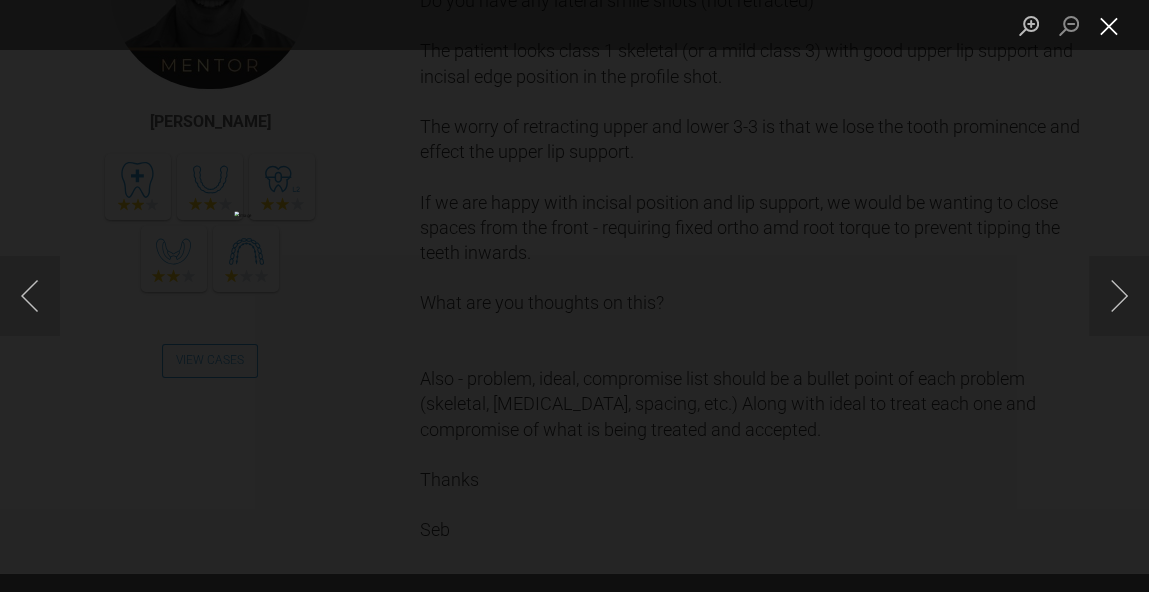 click at bounding box center [1109, 25] 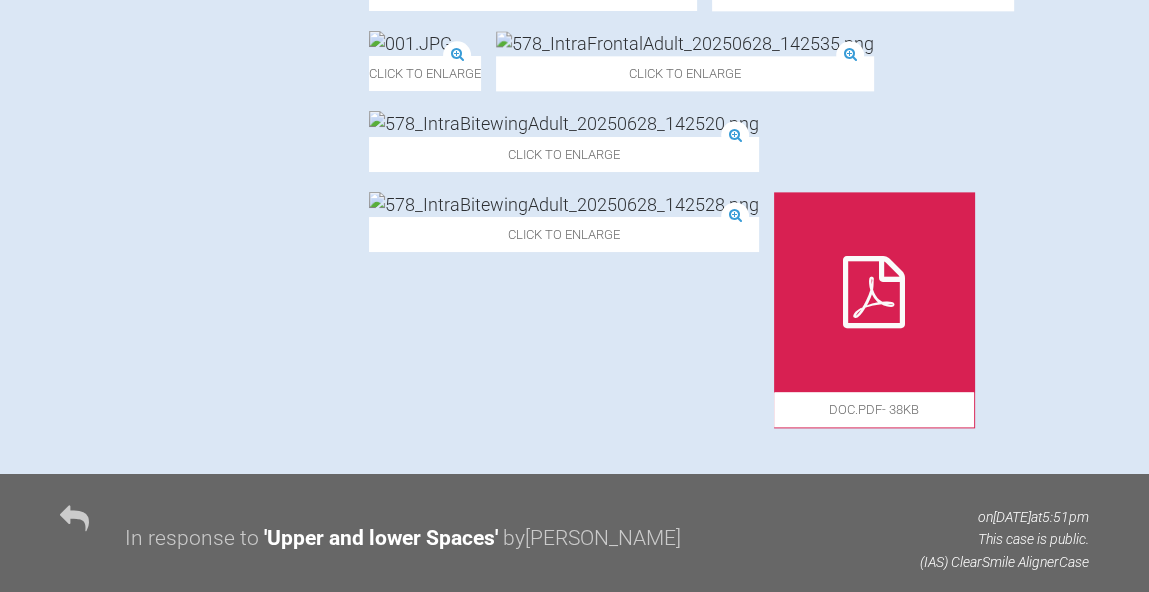 scroll, scrollTop: 1980, scrollLeft: 0, axis: vertical 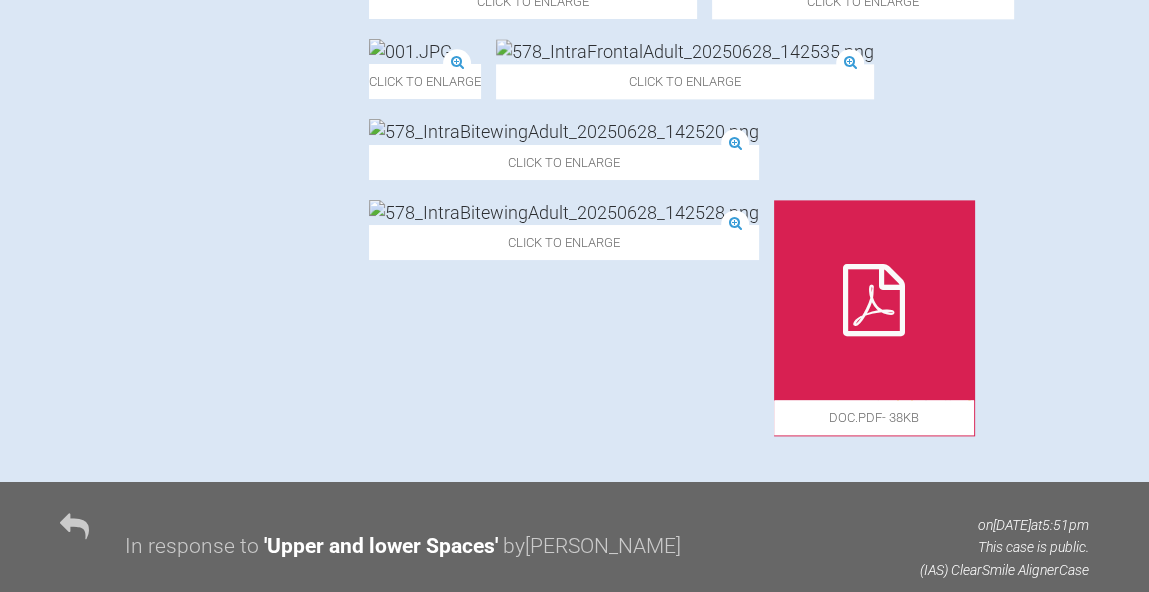 click at bounding box center (735, -512) 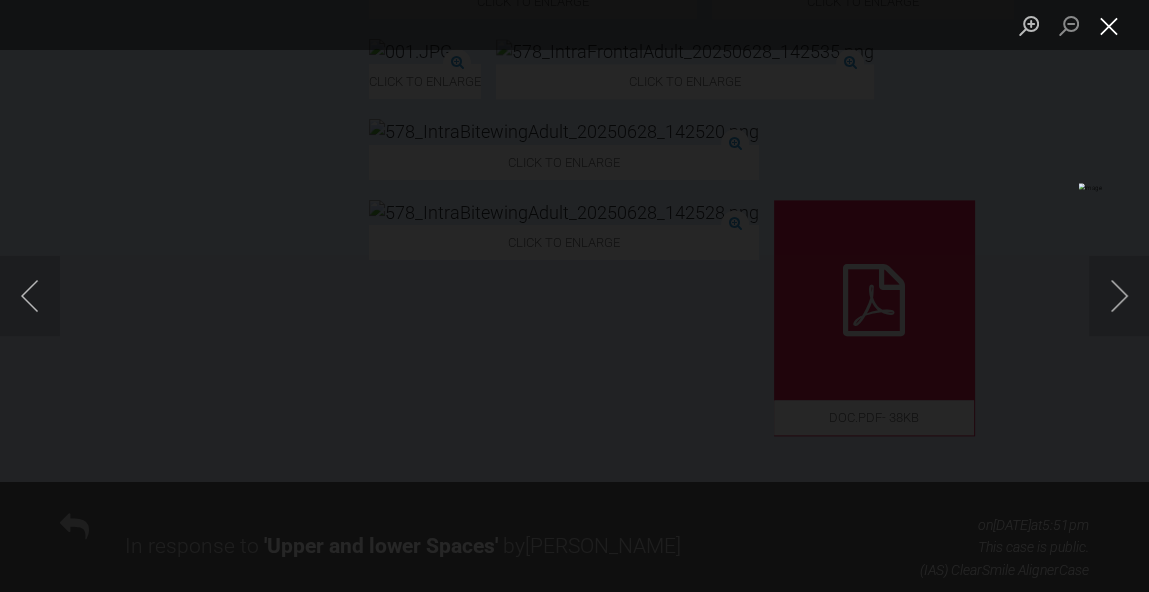 click at bounding box center [1109, 25] 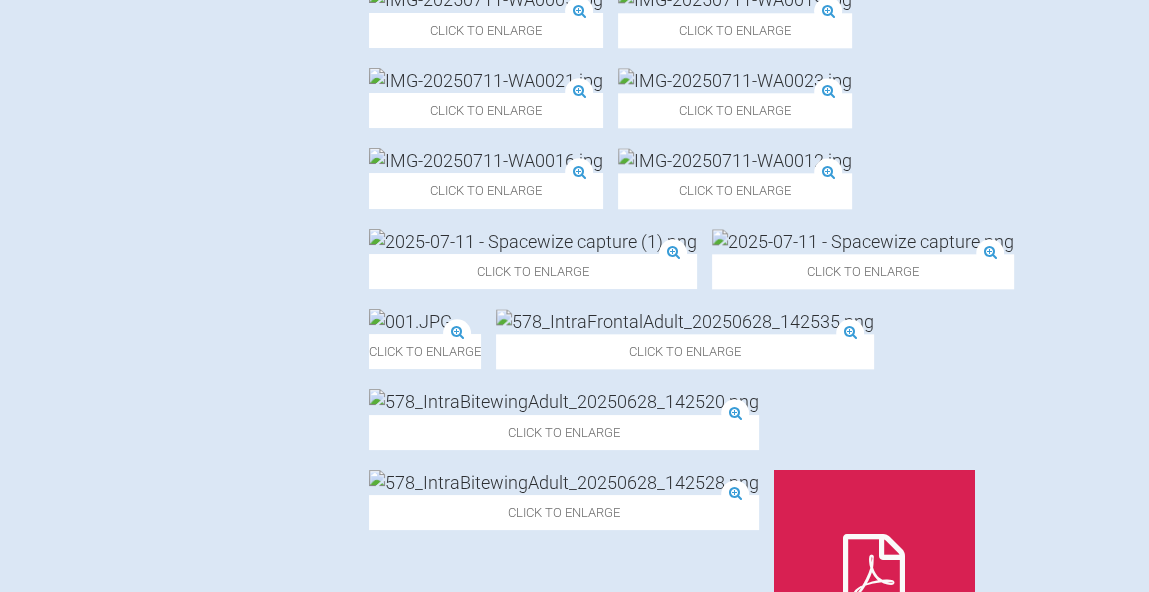 scroll, scrollTop: 1670, scrollLeft: 0, axis: vertical 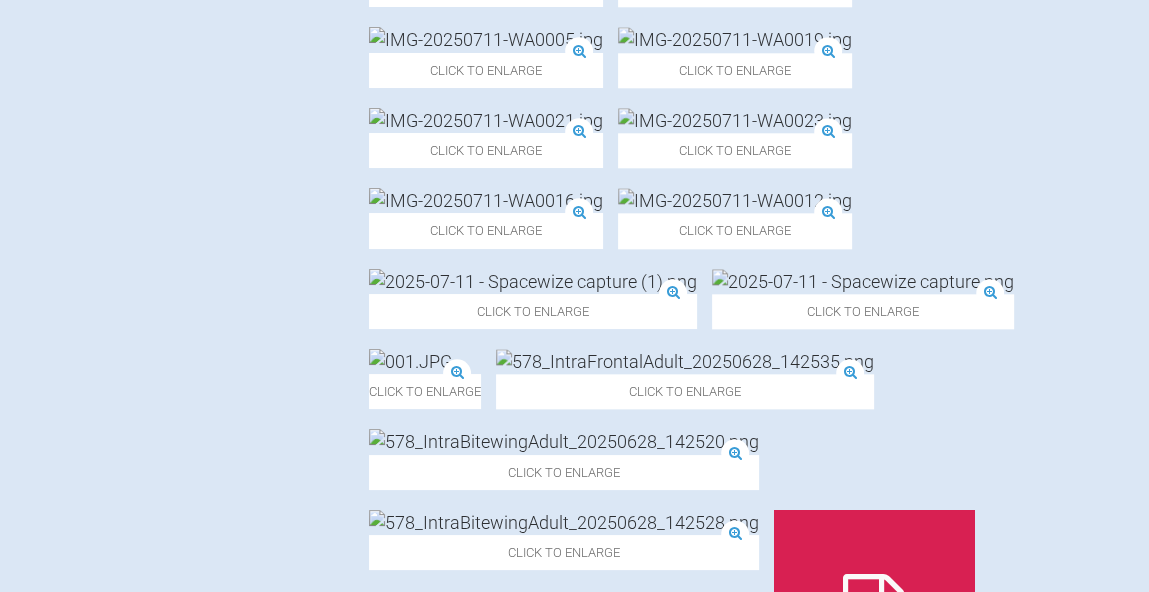 click at bounding box center (486, -282) 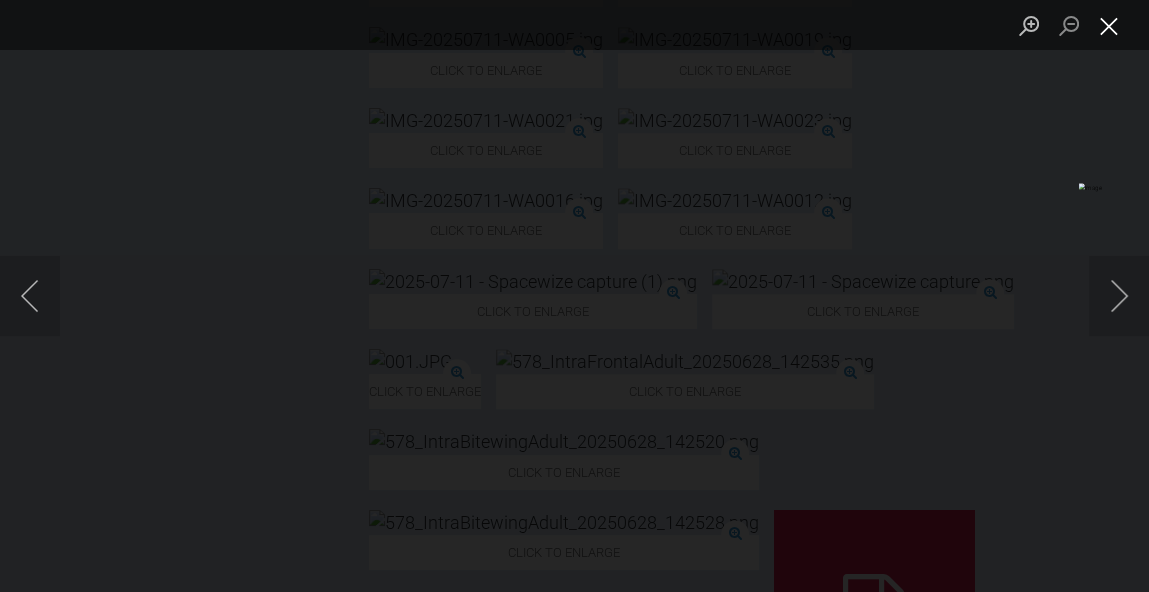 click at bounding box center [1109, 25] 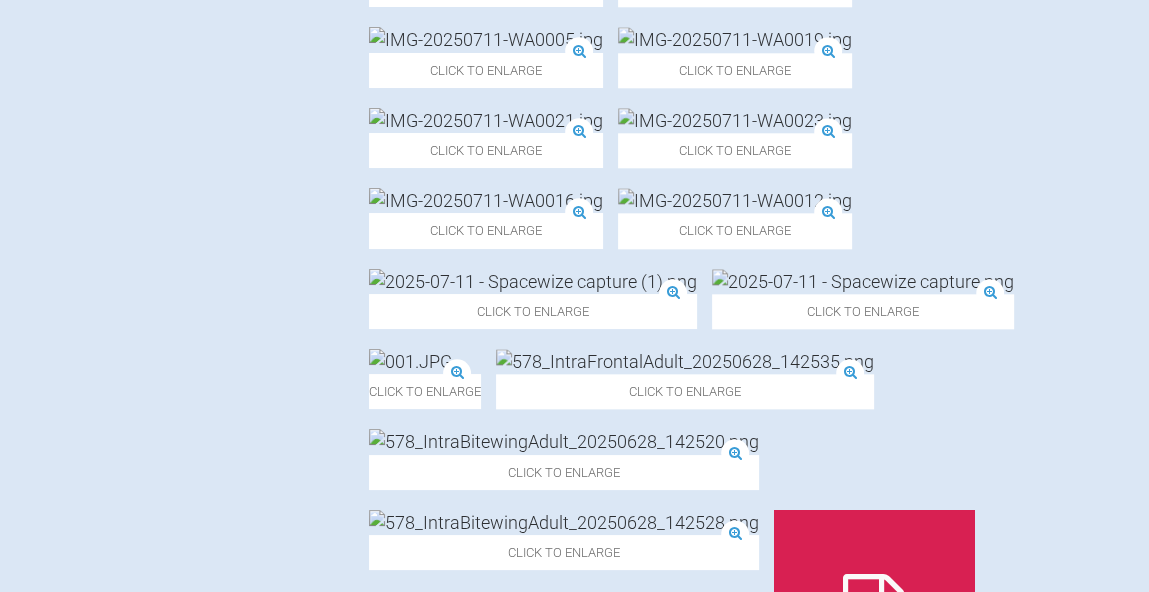 click at bounding box center [486, -363] 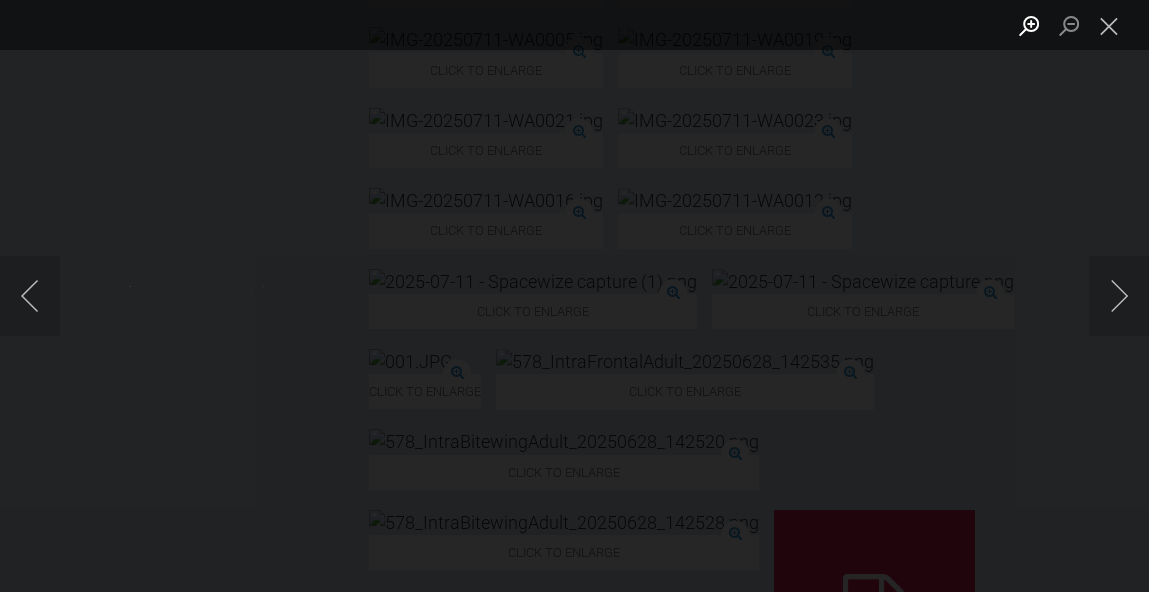 click at bounding box center (1029, 25) 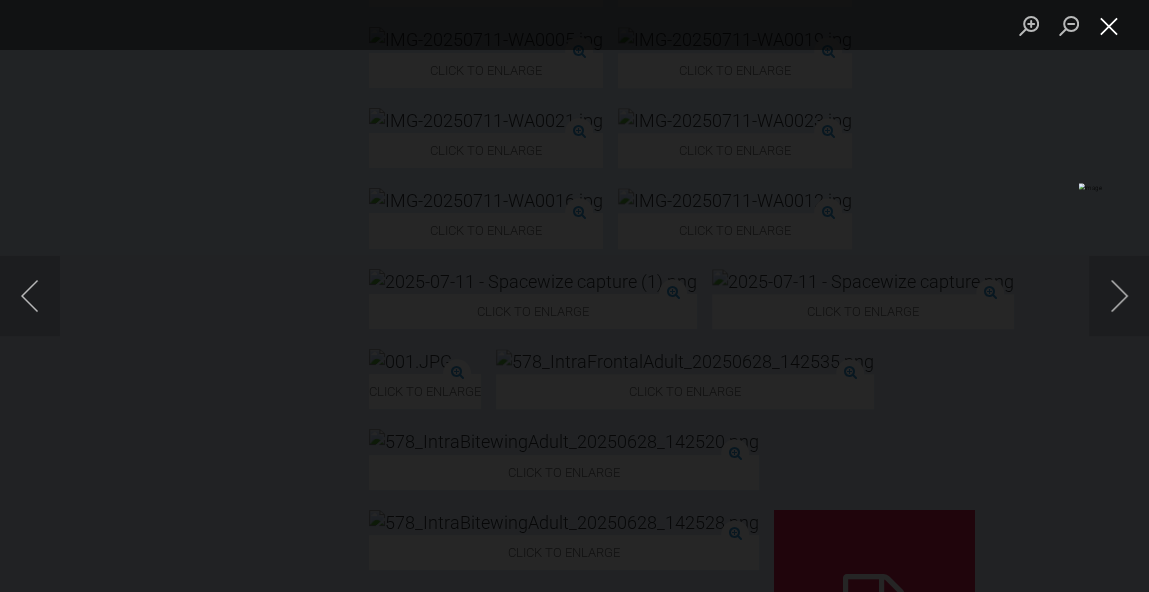 click at bounding box center [1109, 25] 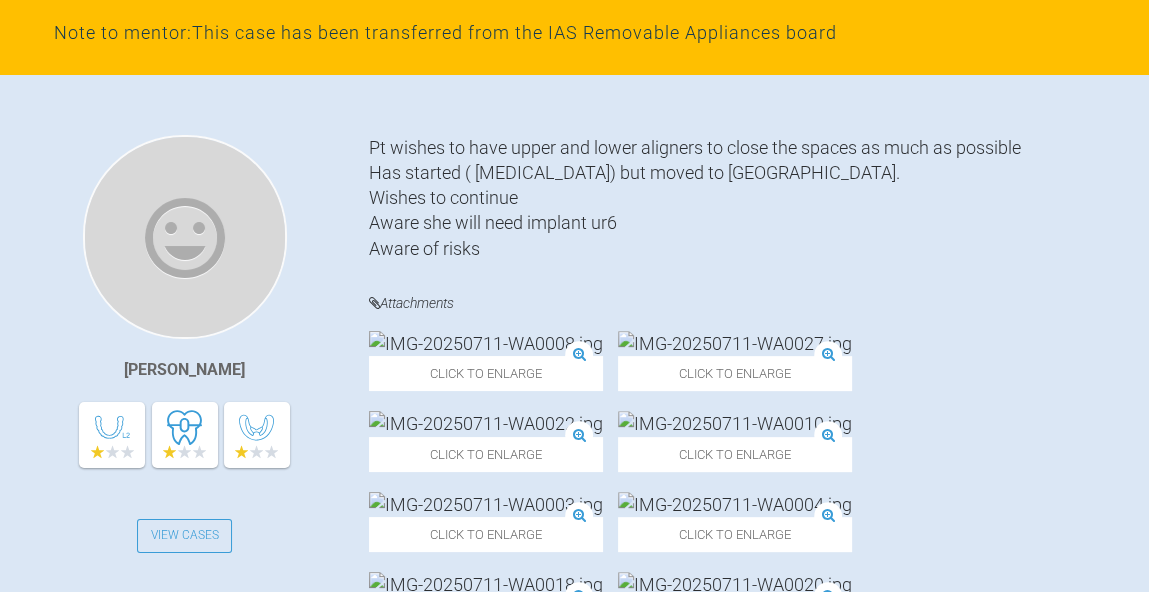 scroll, scrollTop: 484, scrollLeft: 0, axis: vertical 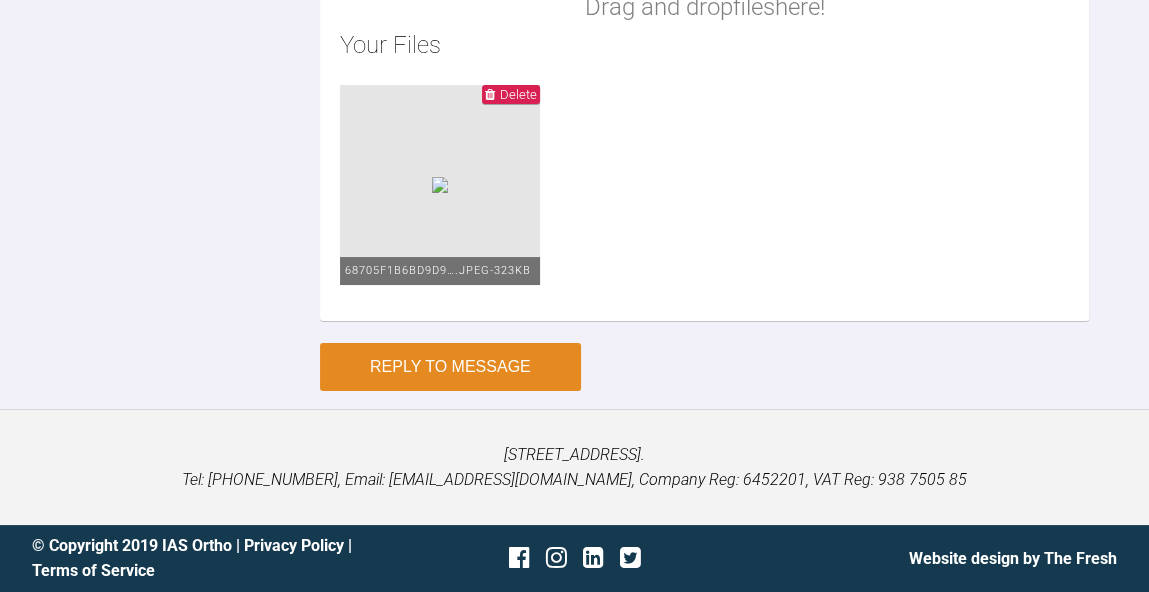 click on "Reply to Message" at bounding box center [450, 367] 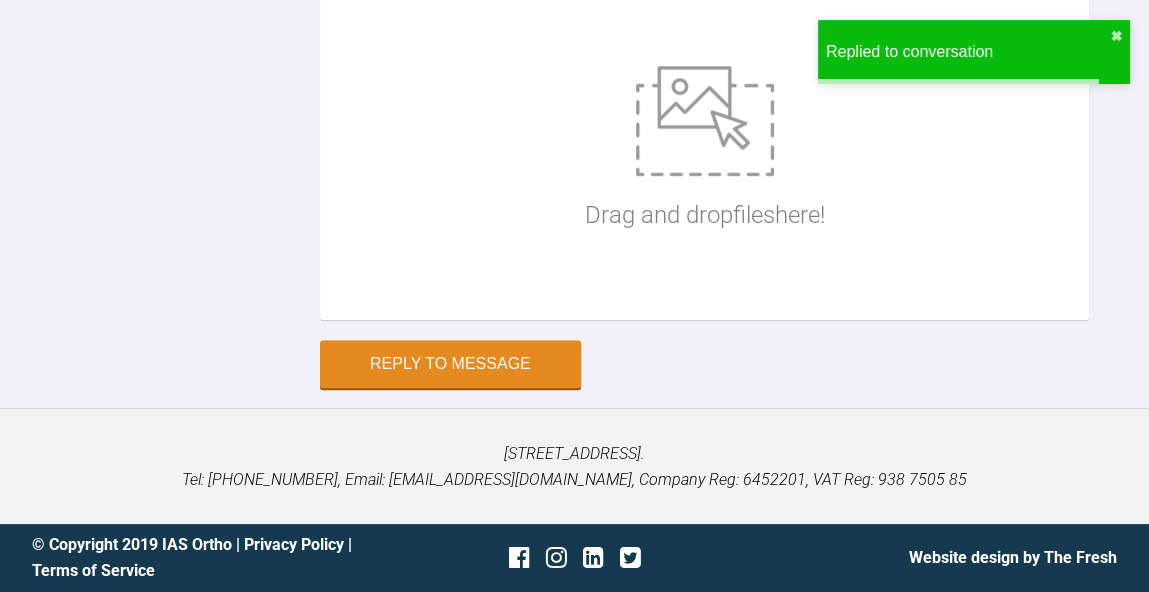 scroll, scrollTop: 13055, scrollLeft: 0, axis: vertical 